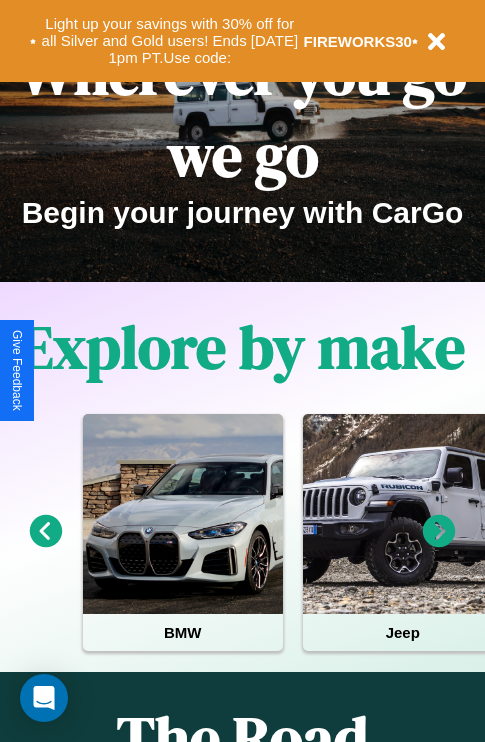scroll, scrollTop: 308, scrollLeft: 0, axis: vertical 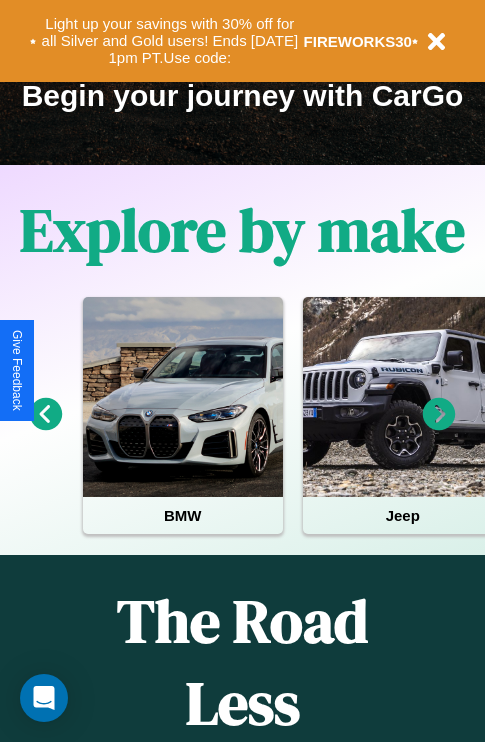 click 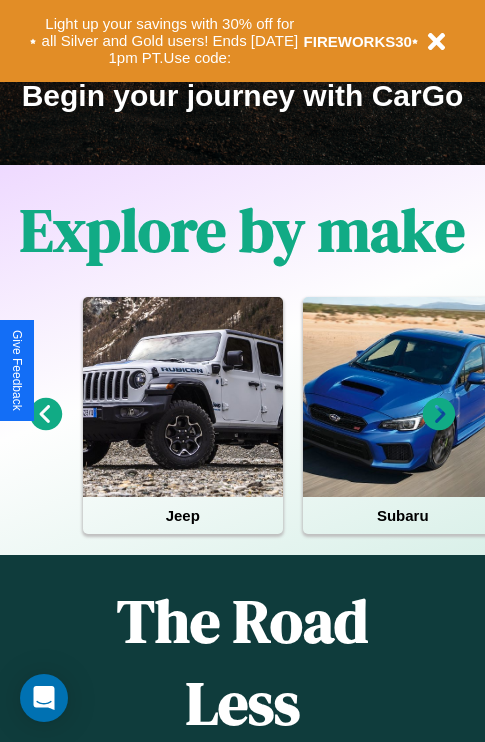 click 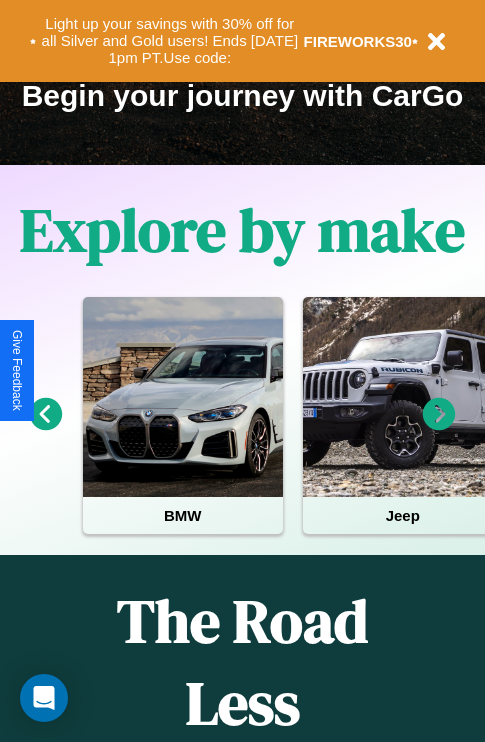 click 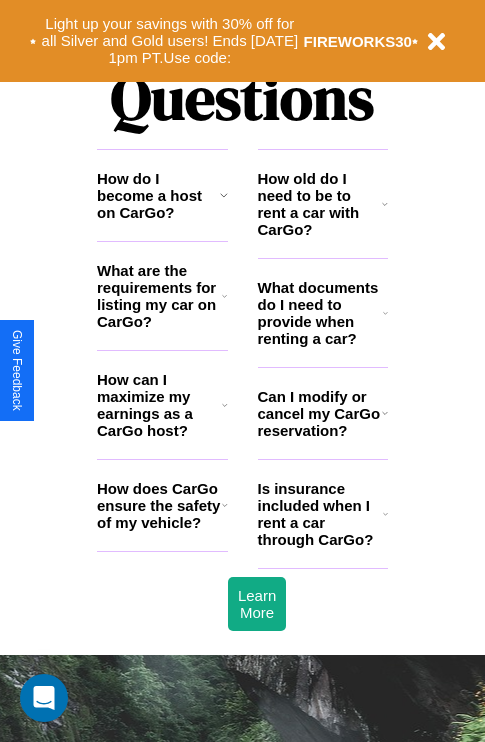 scroll, scrollTop: 2423, scrollLeft: 0, axis: vertical 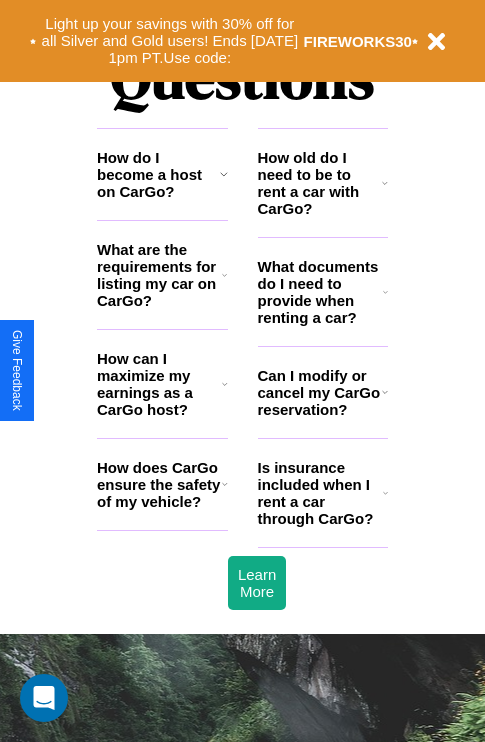 click 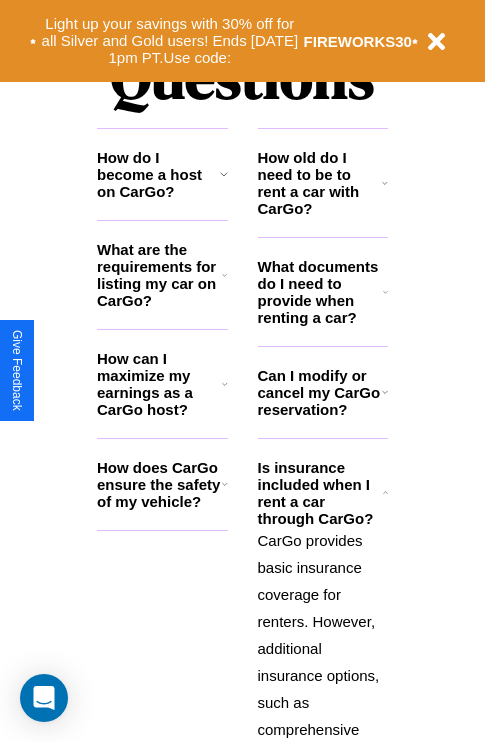 click 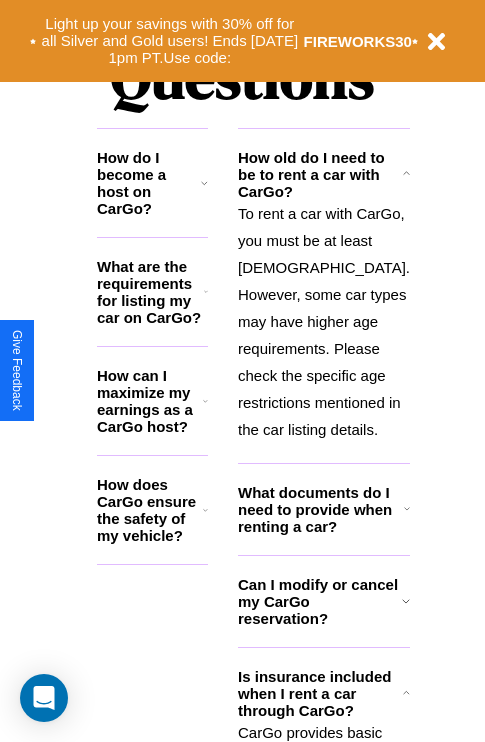 click 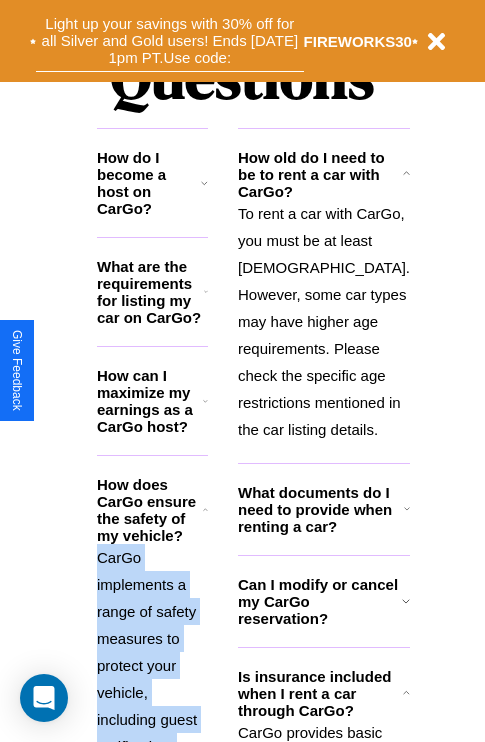 click on "Light up your savings with 30% off for all Silver and Gold users! Ends [DATE] 1pm PT.  Use code:" at bounding box center (170, 41) 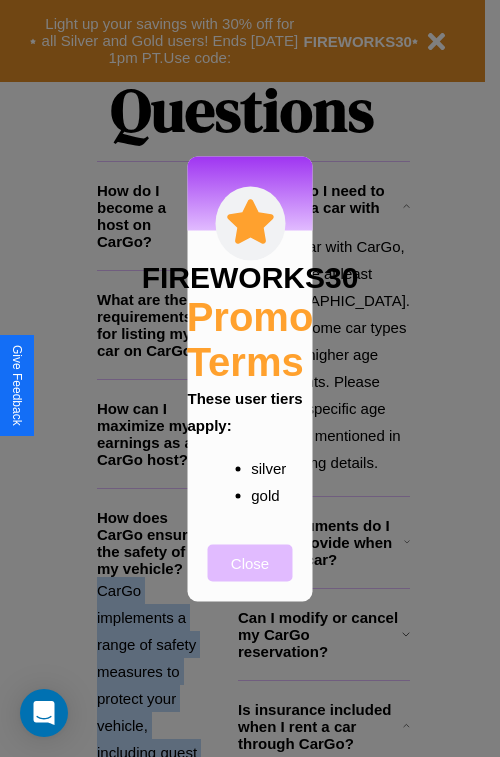 click on "Close" at bounding box center [250, 562] 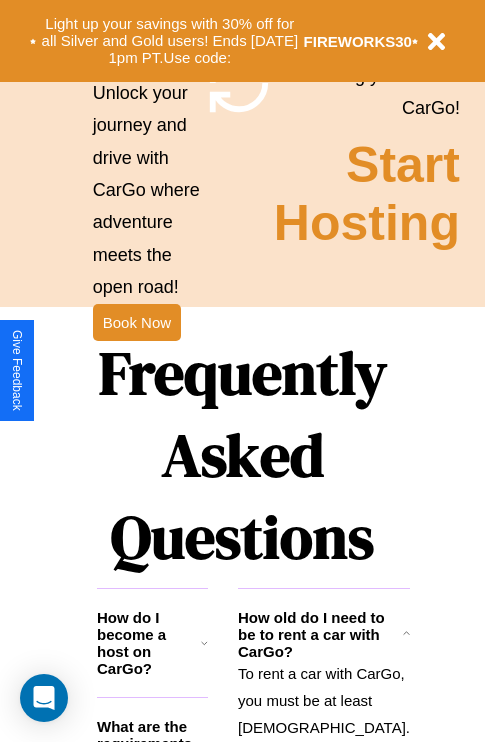 scroll, scrollTop: 1947, scrollLeft: 0, axis: vertical 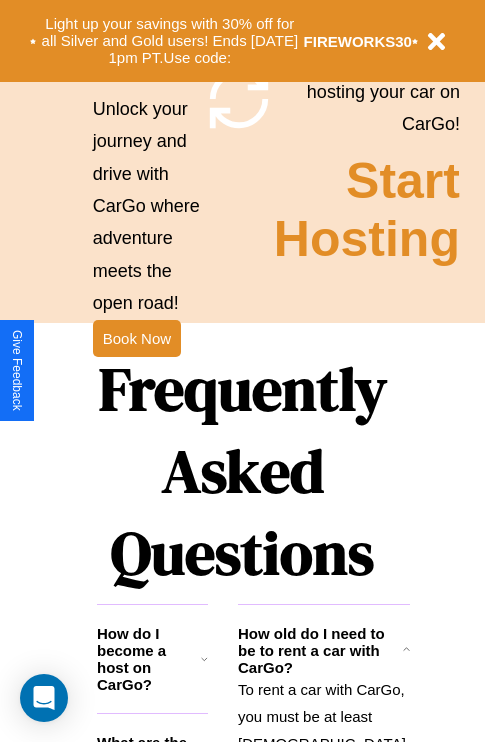 click on "Frequently Asked Questions" at bounding box center (242, 471) 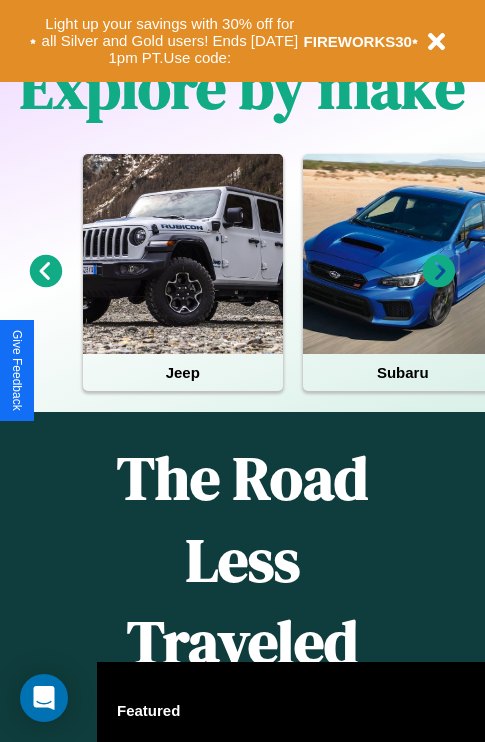 scroll, scrollTop: 0, scrollLeft: 0, axis: both 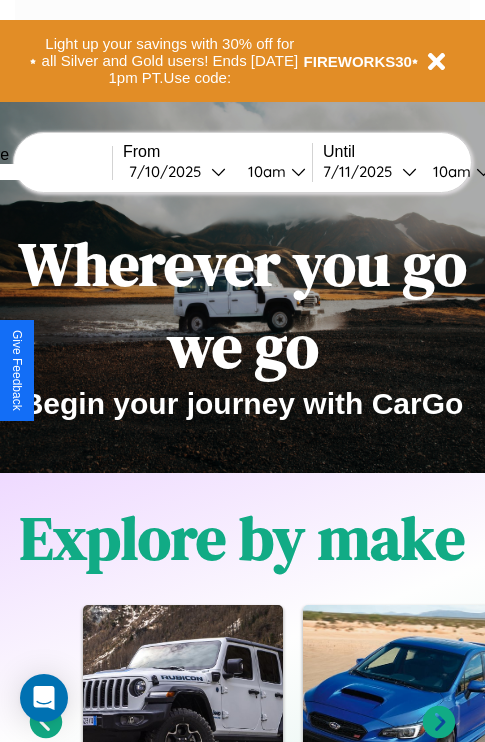 click at bounding box center (37, 172) 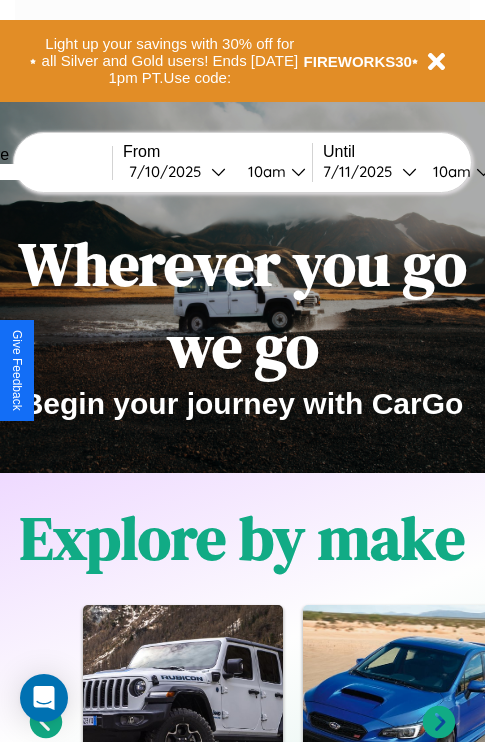 type on "******" 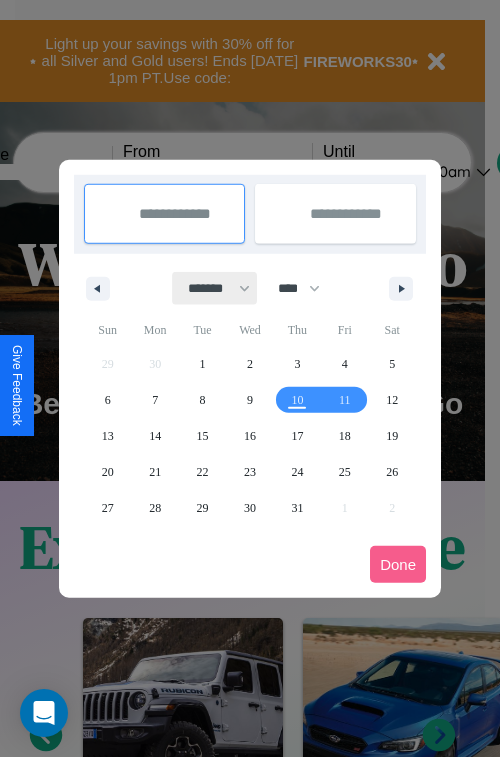 click on "******* ******** ***** ***** *** **** **** ****** ********* ******* ******** ********" at bounding box center [215, 288] 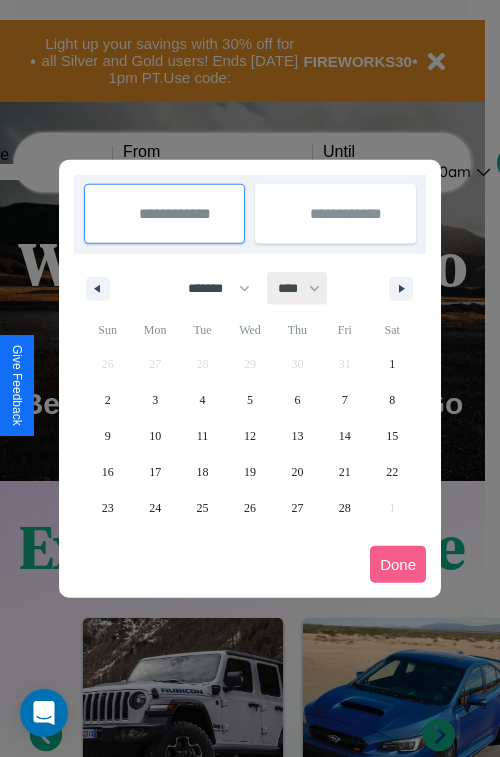 click on "**** **** **** **** **** **** **** **** **** **** **** **** **** **** **** **** **** **** **** **** **** **** **** **** **** **** **** **** **** **** **** **** **** **** **** **** **** **** **** **** **** **** **** **** **** **** **** **** **** **** **** **** **** **** **** **** **** **** **** **** **** **** **** **** **** **** **** **** **** **** **** **** **** **** **** **** **** **** **** **** **** **** **** **** **** **** **** **** **** **** **** **** **** **** **** **** **** **** **** **** **** **** **** **** **** **** **** **** **** **** **** **** **** **** **** **** **** **** **** **** ****" at bounding box center [298, 288] 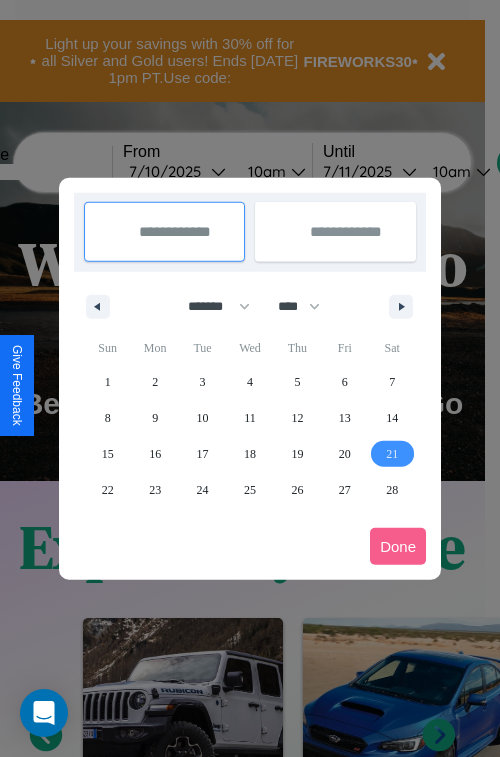 click on "21" at bounding box center [392, 454] 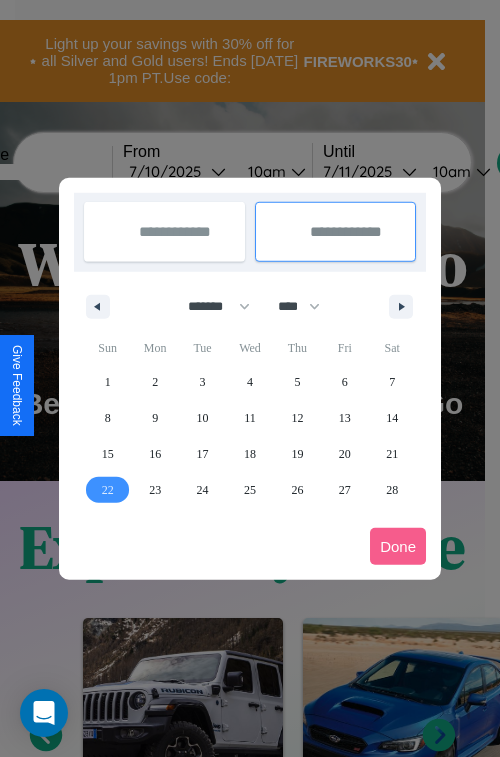 click on "22" at bounding box center [108, 490] 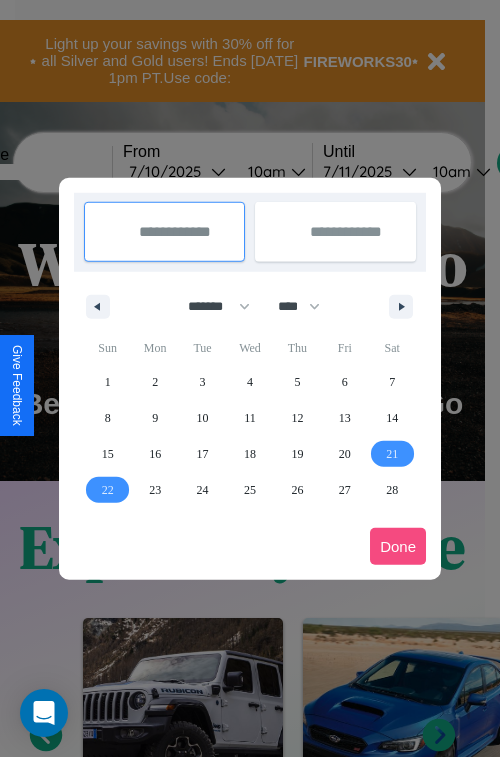 click on "Done" at bounding box center (398, 546) 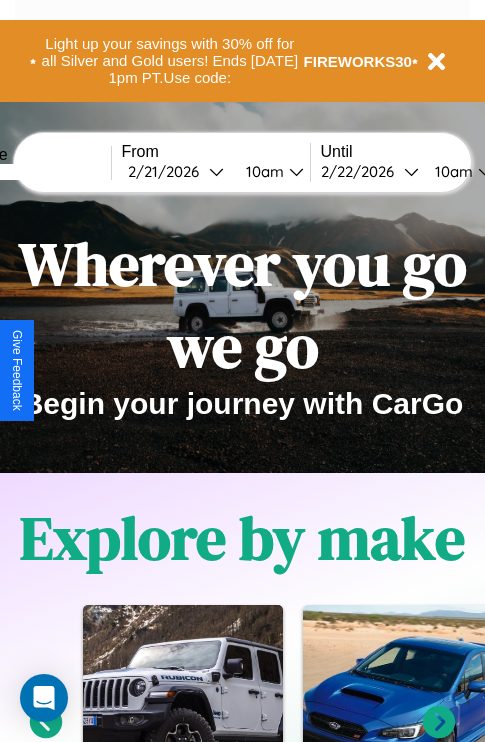 click on "10am" at bounding box center [262, 171] 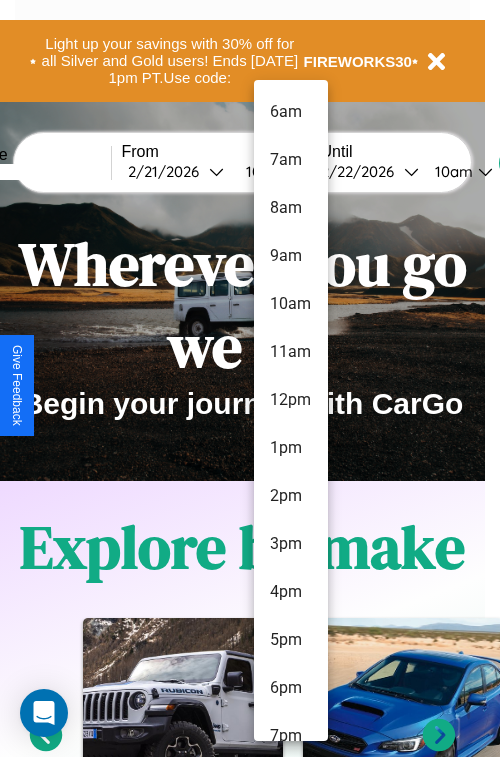 click on "6am" at bounding box center [291, 112] 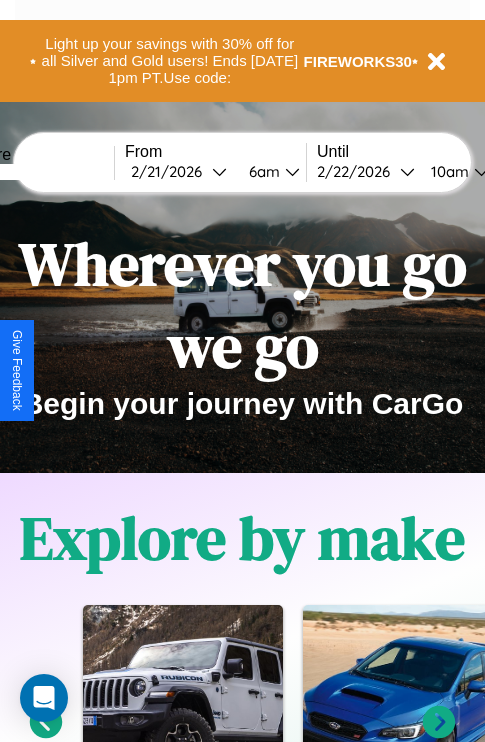 click on "10am" at bounding box center [447, 171] 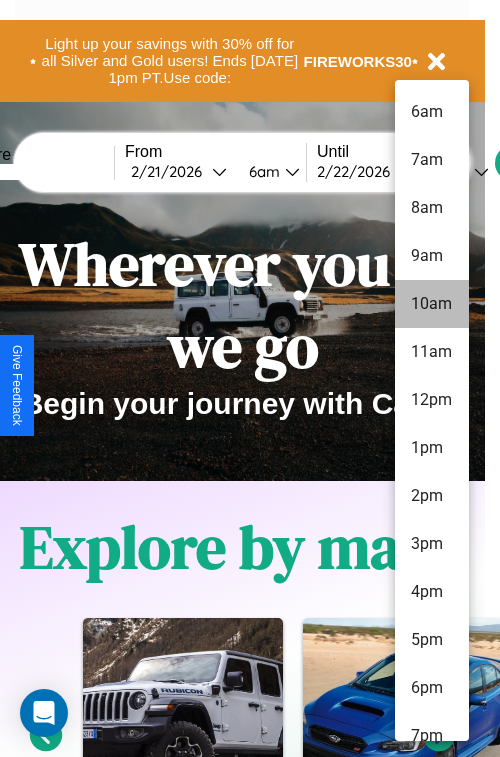 click on "10am" at bounding box center (432, 304) 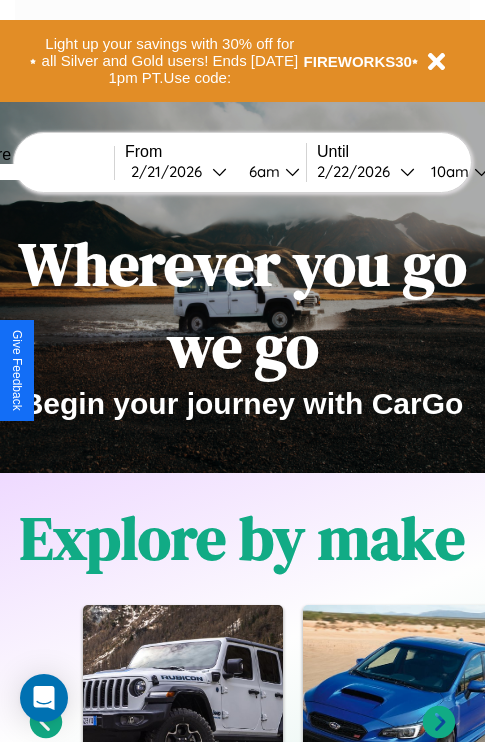scroll, scrollTop: 0, scrollLeft: 72, axis: horizontal 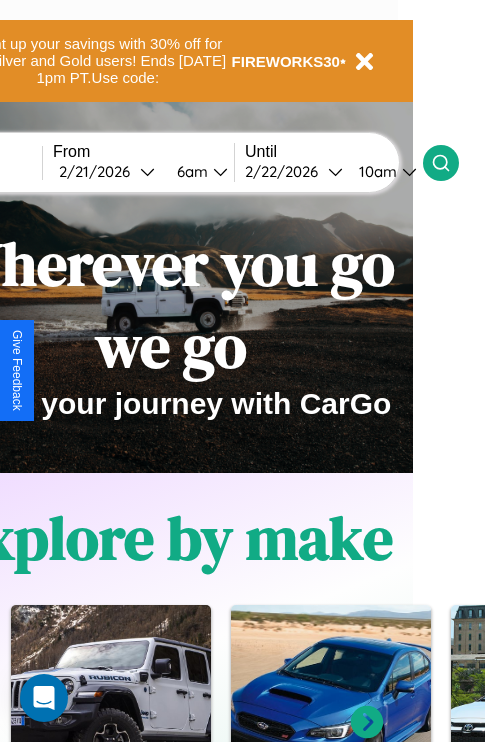 click 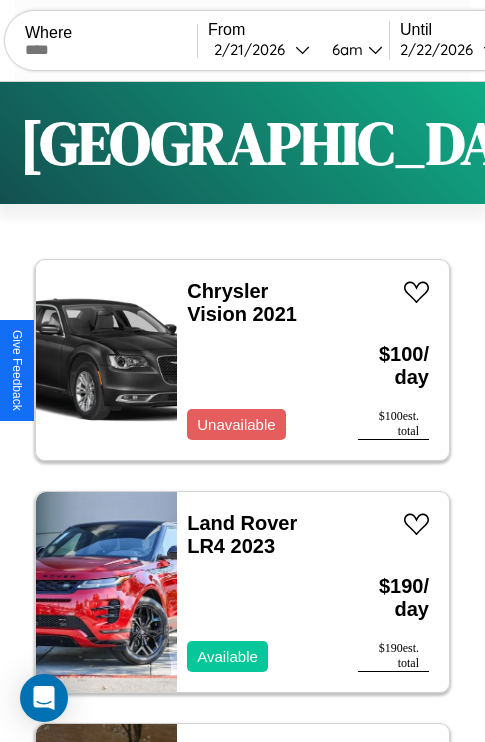 click on "Filters" at bounding box center [640, 143] 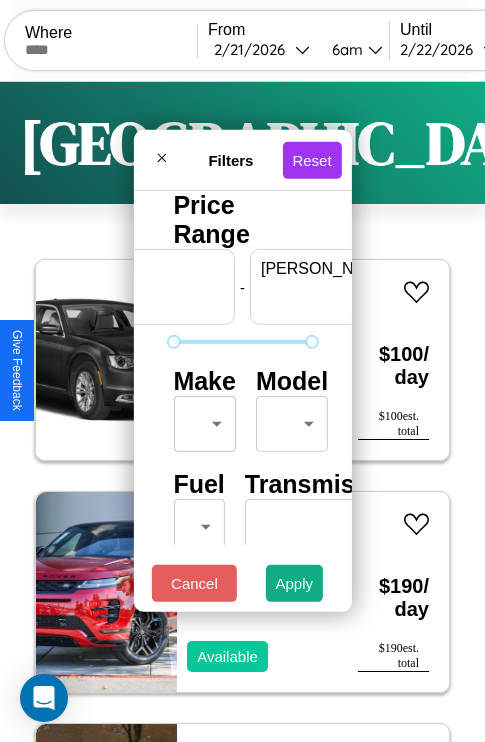 scroll, scrollTop: 0, scrollLeft: 124, axis: horizontal 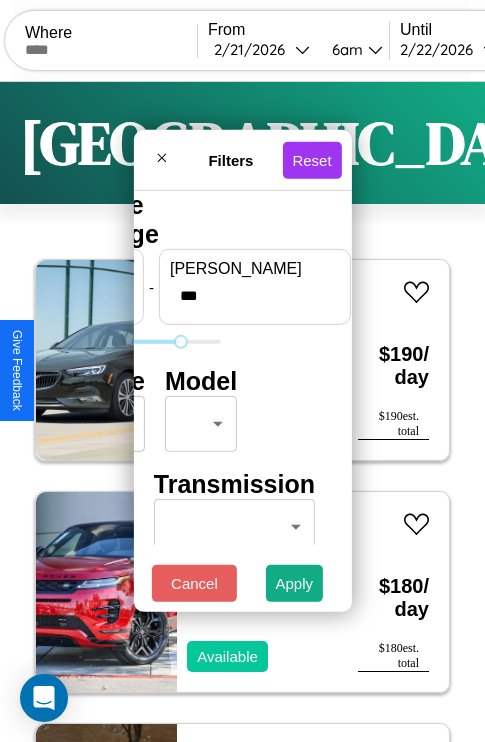 type on "***" 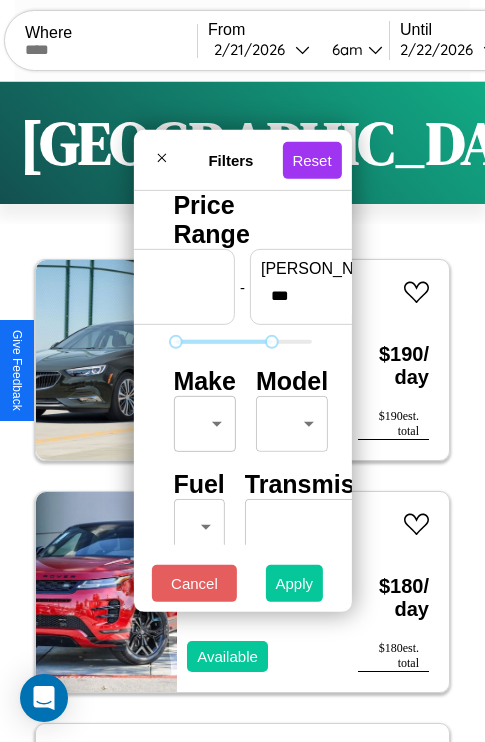 type on "**" 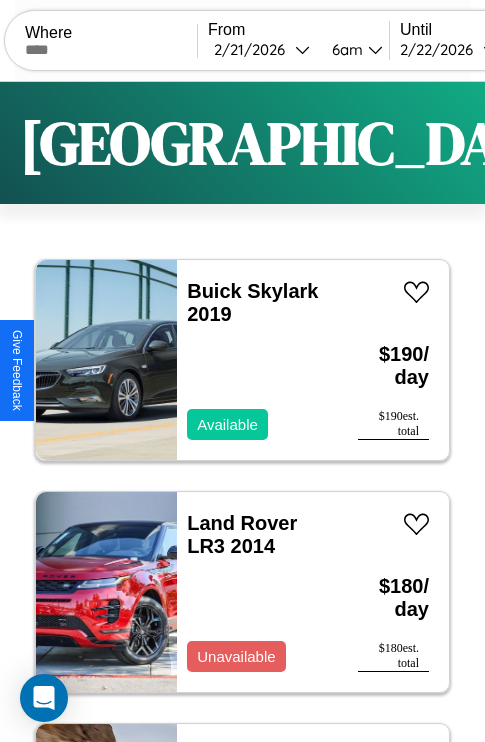 scroll, scrollTop: 95, scrollLeft: 0, axis: vertical 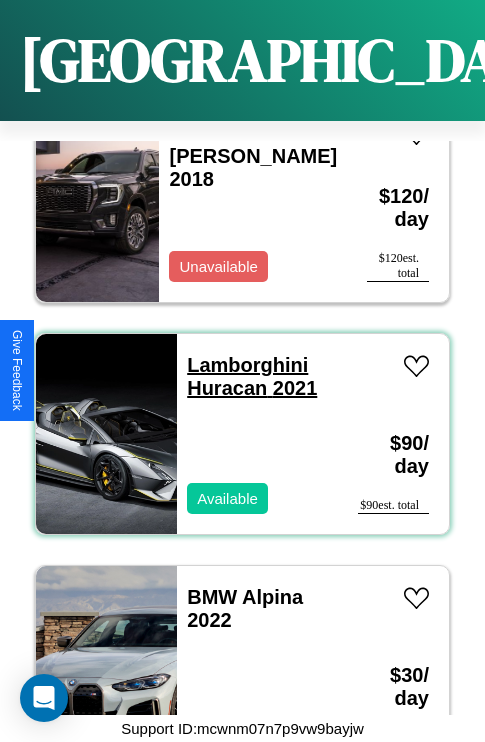 click on "Lamborghini   Huracan   2021" at bounding box center (252, 376) 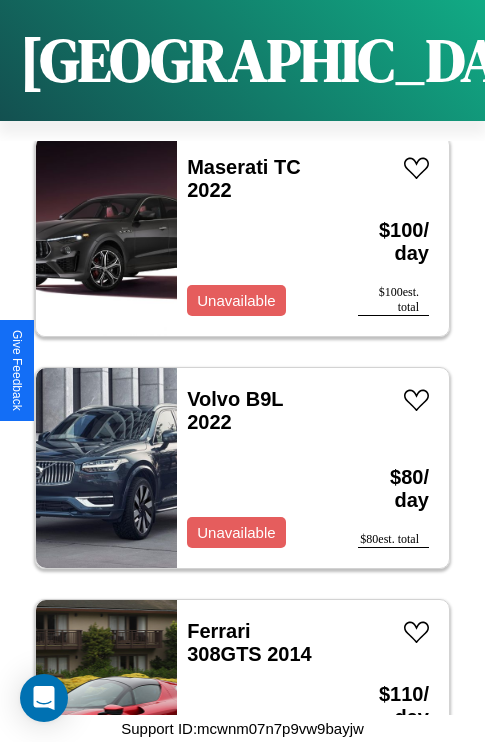 scroll, scrollTop: 16083, scrollLeft: 0, axis: vertical 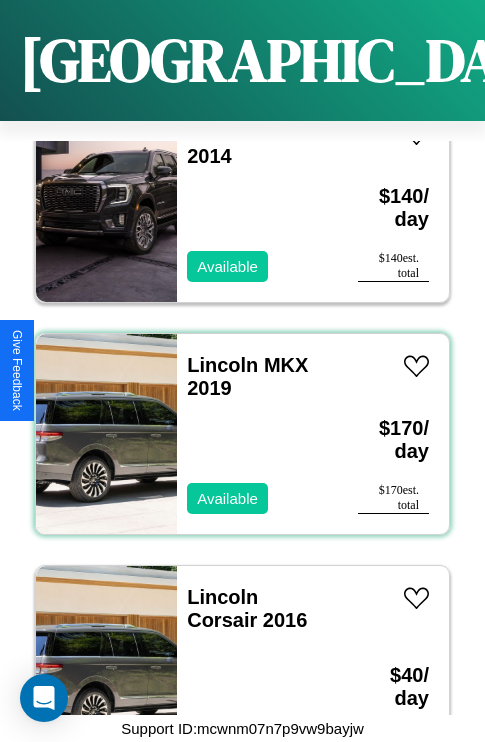click on "Lincoln   MKX   2019 Available" at bounding box center [257, 434] 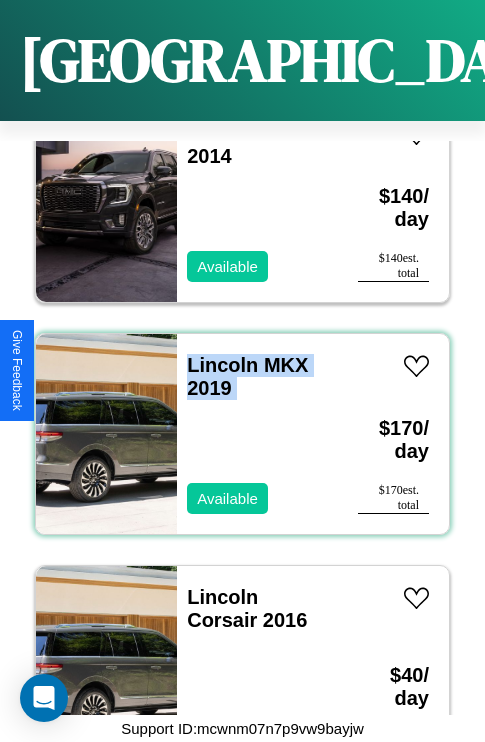 click on "Lincoln   MKX   2019 Available" at bounding box center [257, 434] 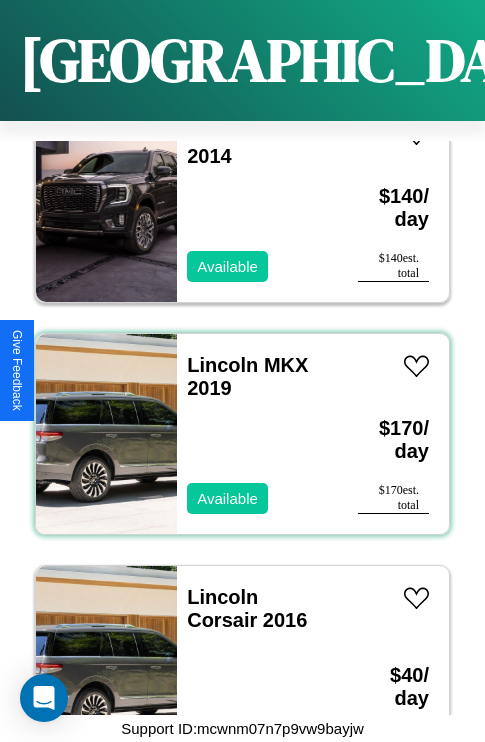 click on "Lincoln   MKX   2019 Available" at bounding box center (257, 434) 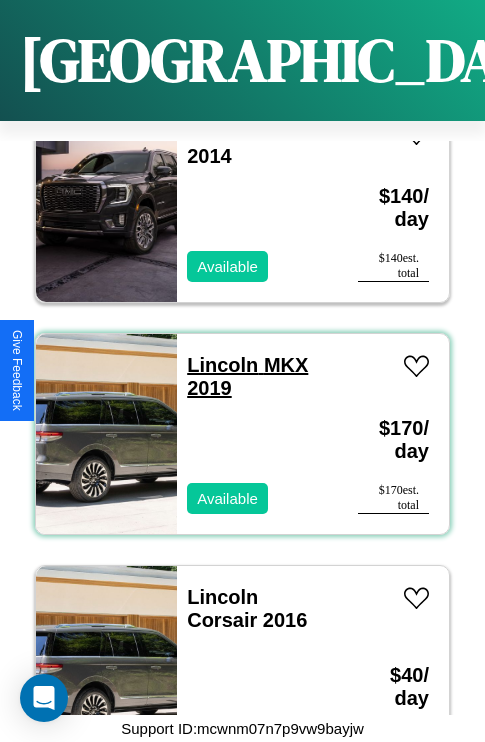 click on "Lincoln   MKX   2019" at bounding box center [247, 376] 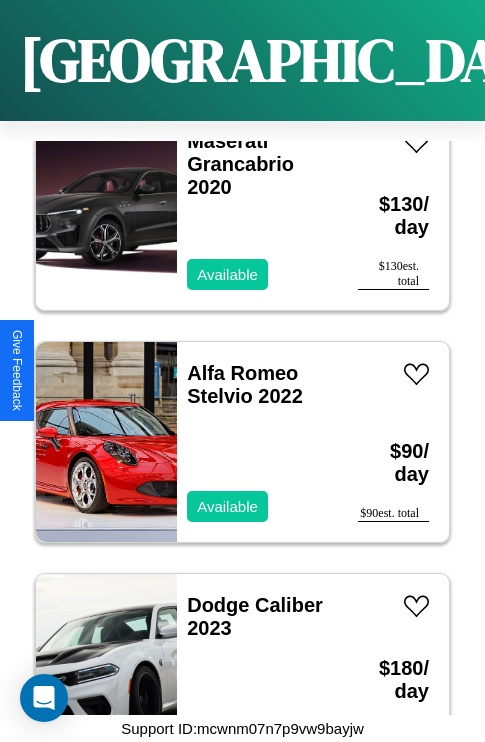 scroll, scrollTop: 3555, scrollLeft: 0, axis: vertical 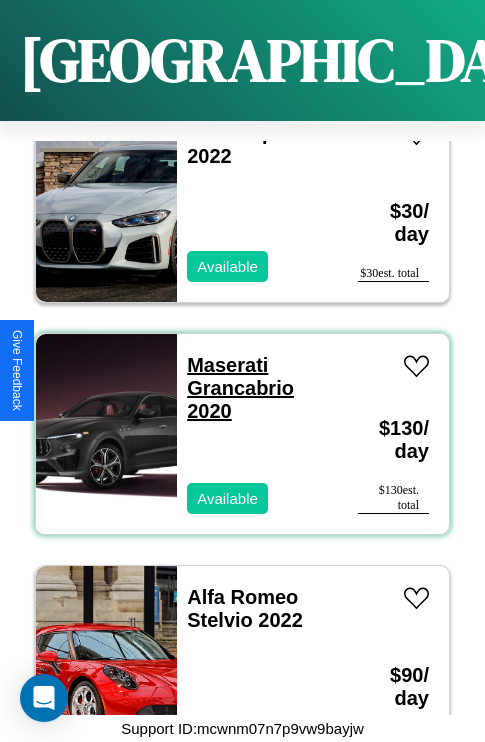 click on "Maserati   Grancabrio   2020" at bounding box center (240, 388) 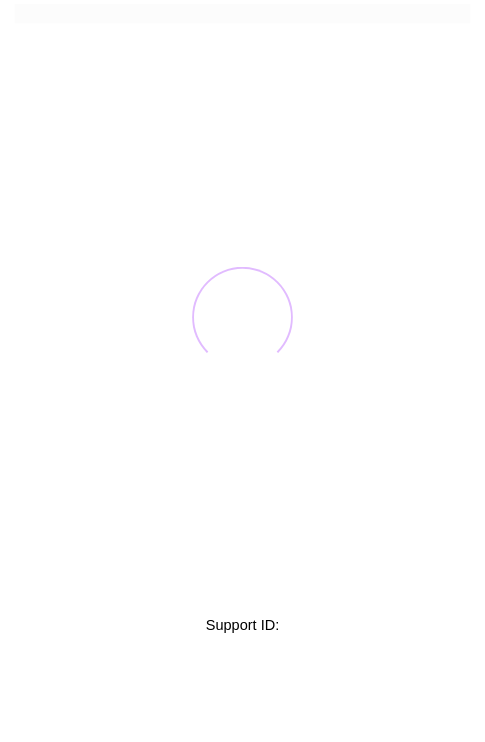 scroll, scrollTop: 0, scrollLeft: 0, axis: both 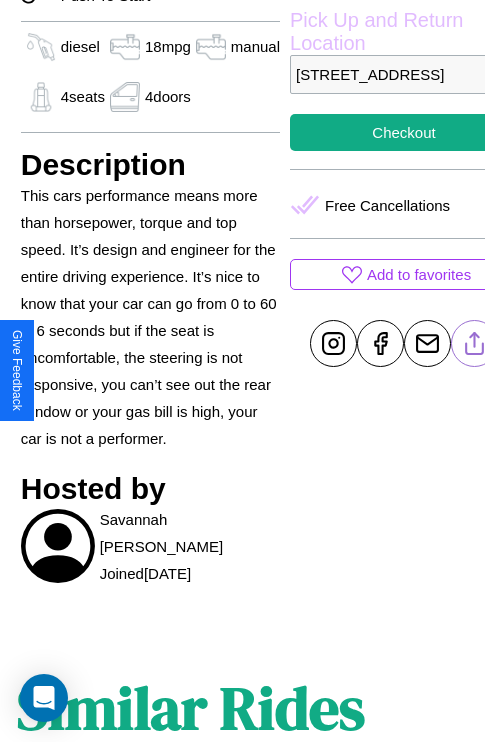 click 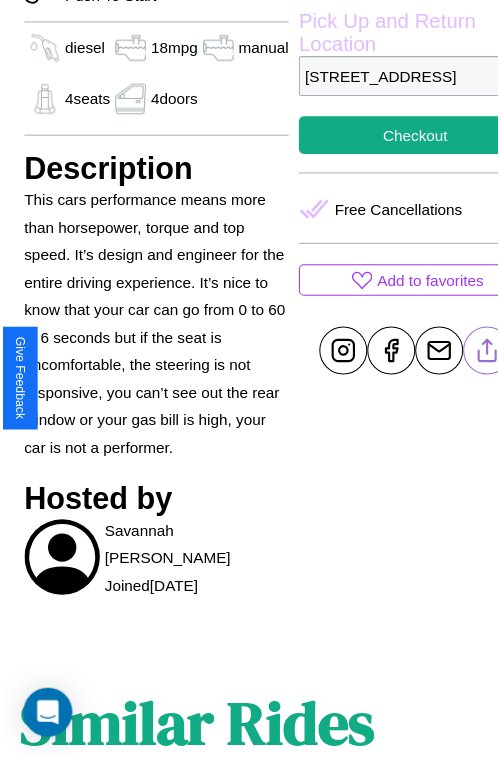 scroll, scrollTop: 154, scrollLeft: 72, axis: both 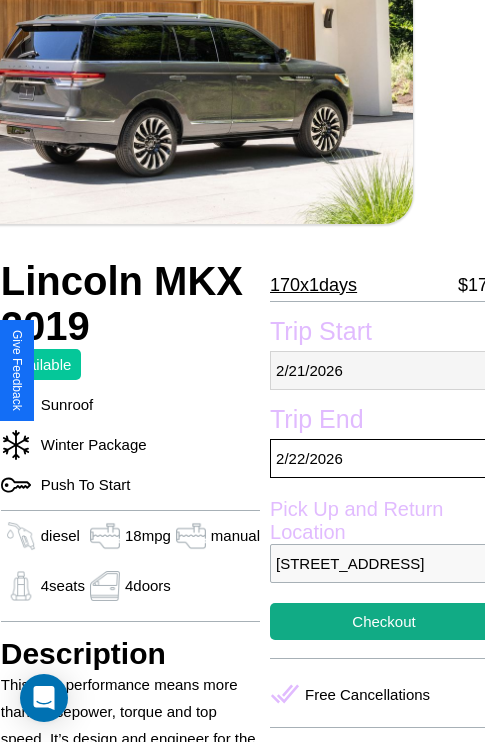 click on "2 / 21 / 2026" at bounding box center [384, 370] 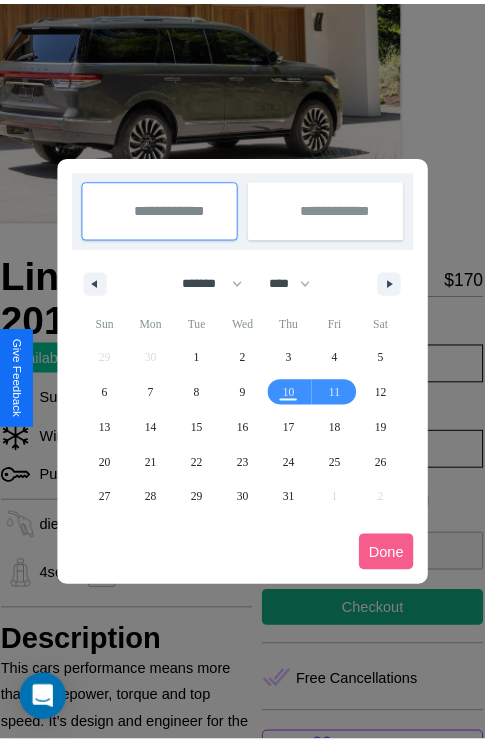 scroll, scrollTop: 0, scrollLeft: 72, axis: horizontal 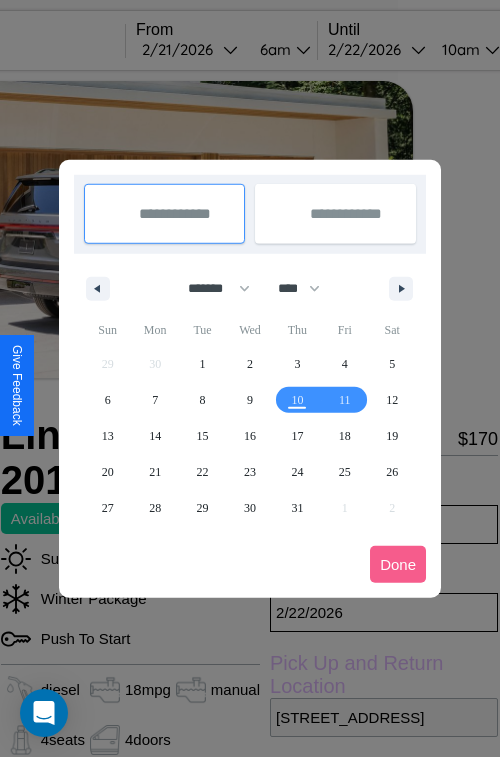 click at bounding box center [250, 378] 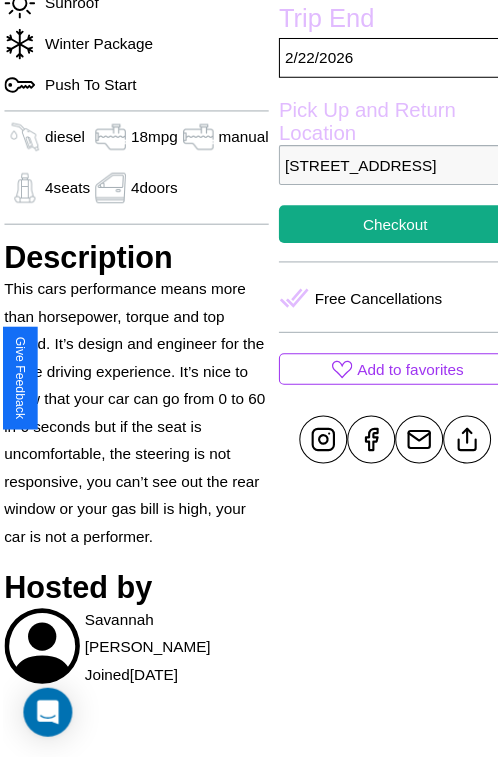 scroll, scrollTop: 574, scrollLeft: 72, axis: both 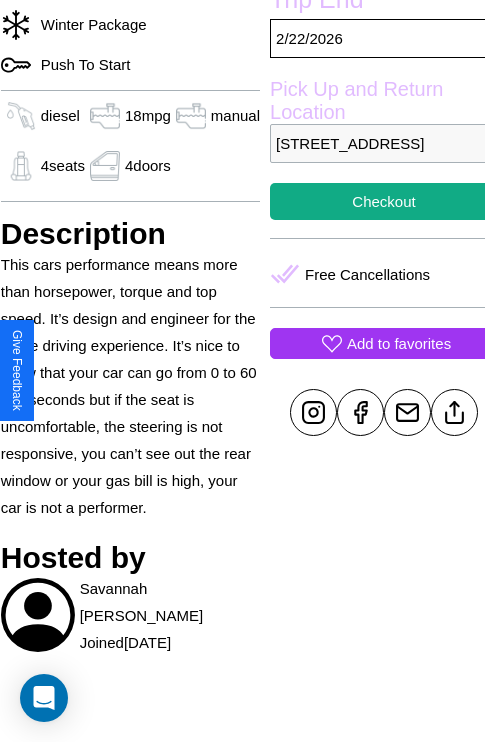 click on "Add to favorites" at bounding box center [399, 343] 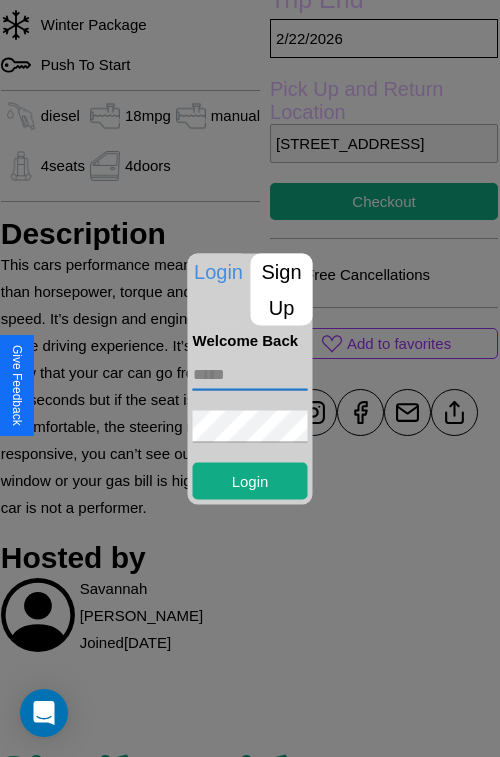 click at bounding box center (250, 374) 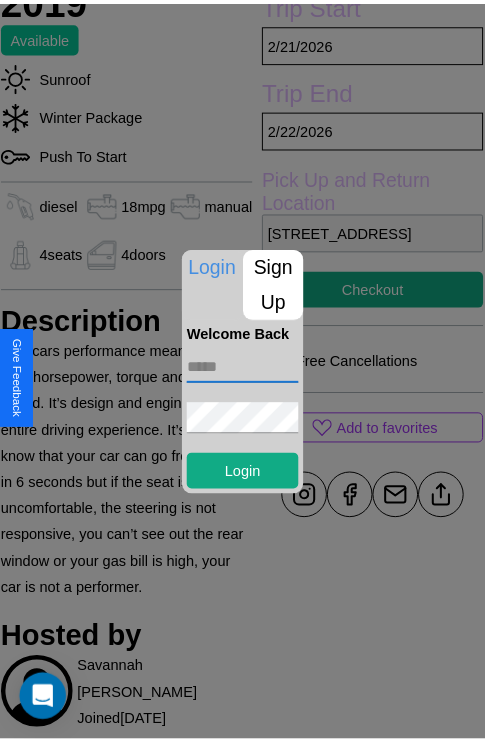 scroll, scrollTop: 424, scrollLeft: 72, axis: both 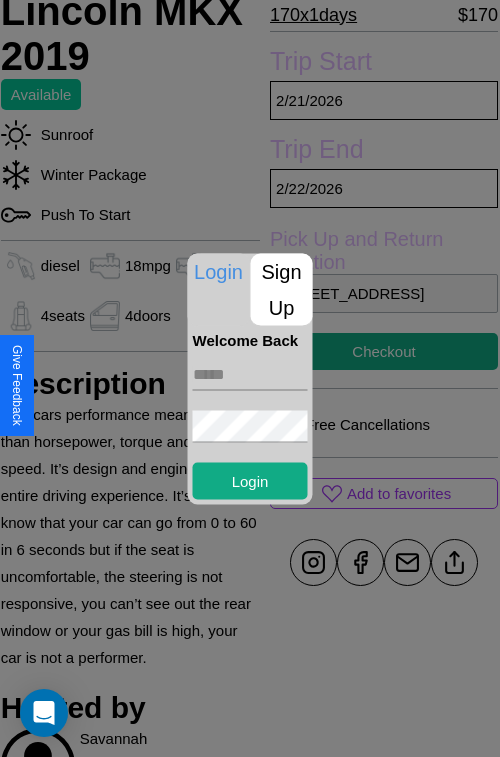 click at bounding box center [250, 378] 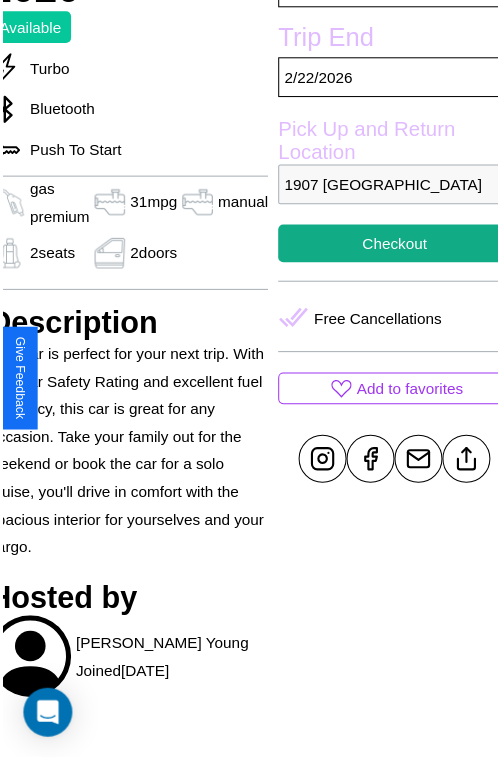 scroll, scrollTop: 638, scrollLeft: 91, axis: both 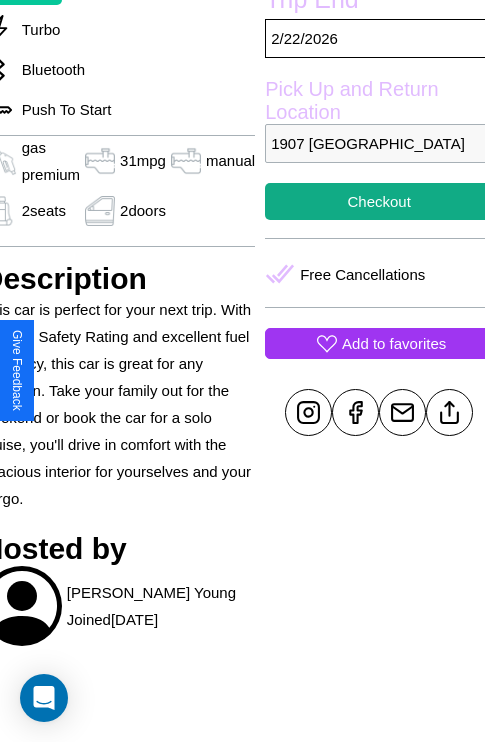 click on "Add to favorites" at bounding box center (394, 343) 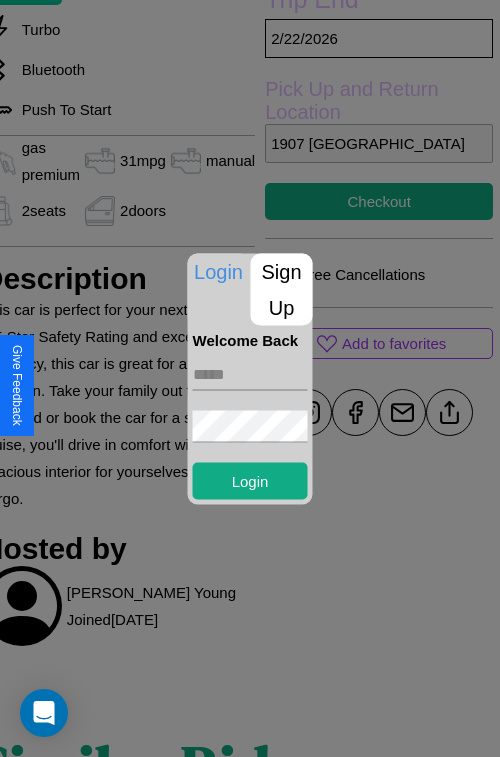 click on "Sign Up" at bounding box center (282, 289) 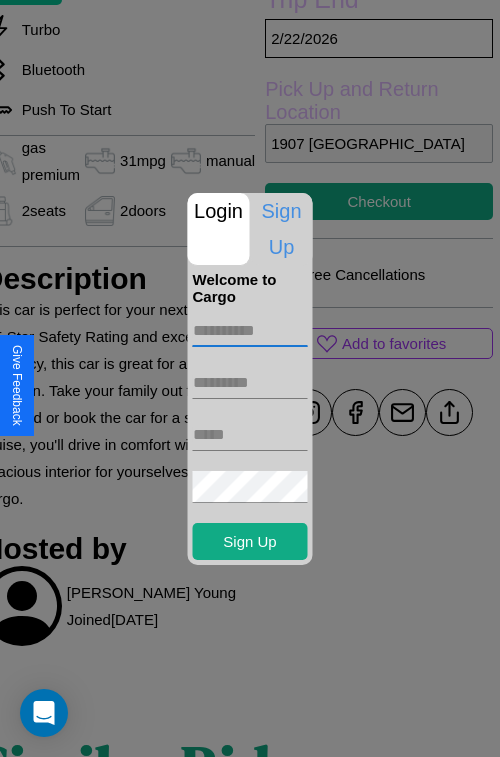 click at bounding box center [250, 331] 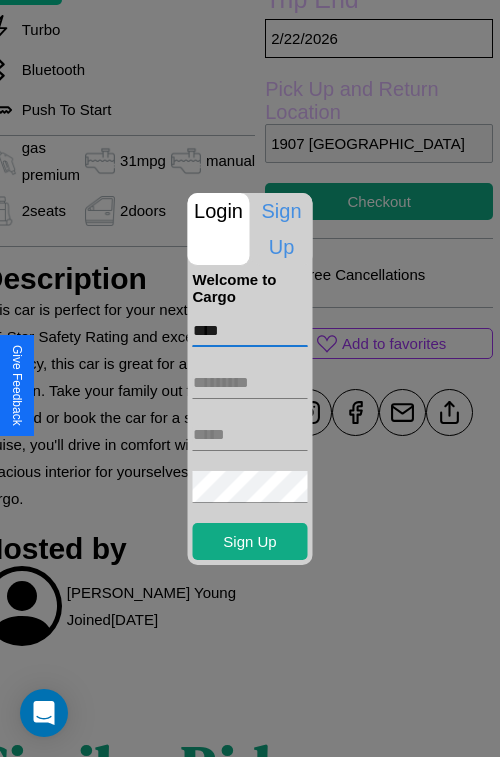type on "****" 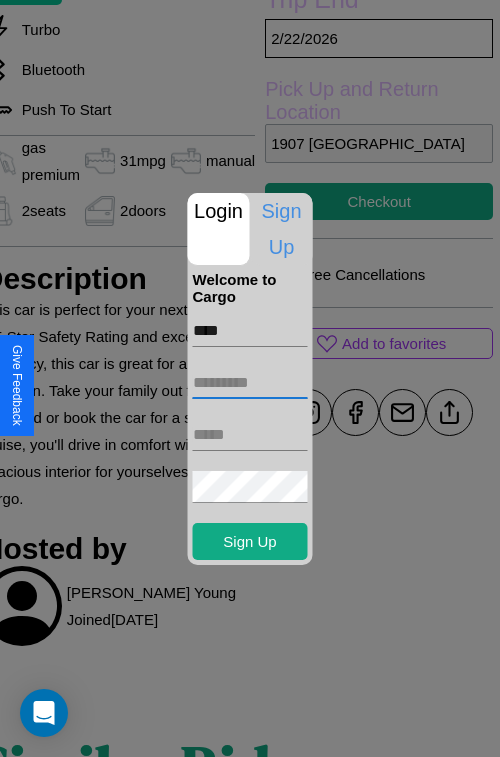 click at bounding box center [250, 383] 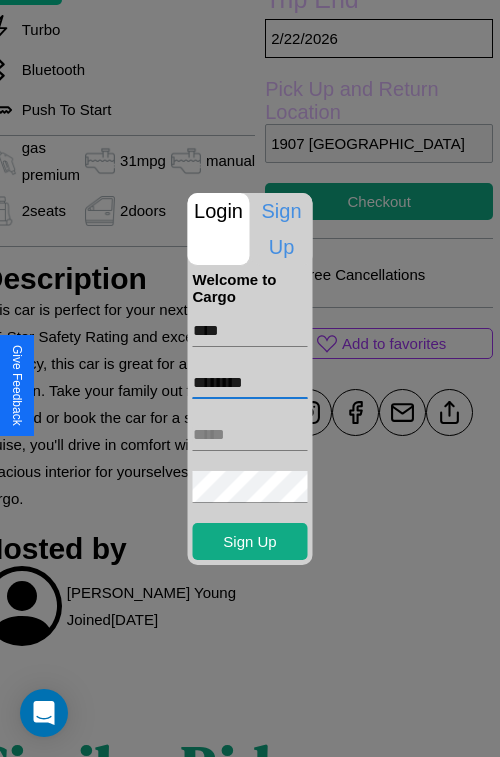 type on "********" 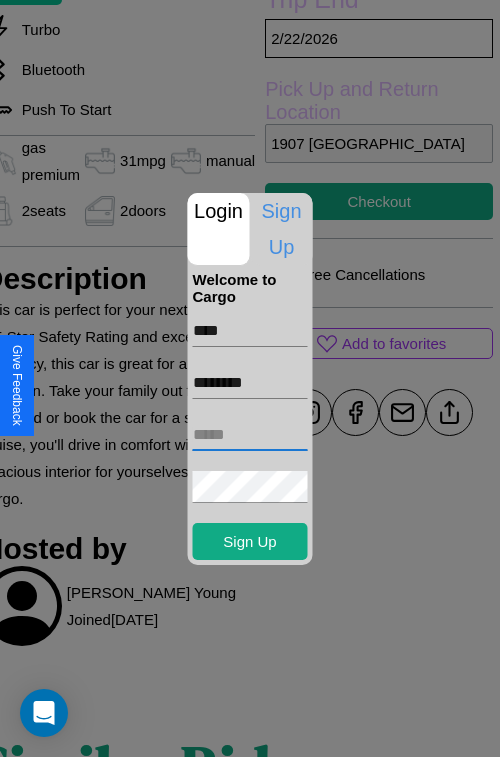 click at bounding box center (250, 435) 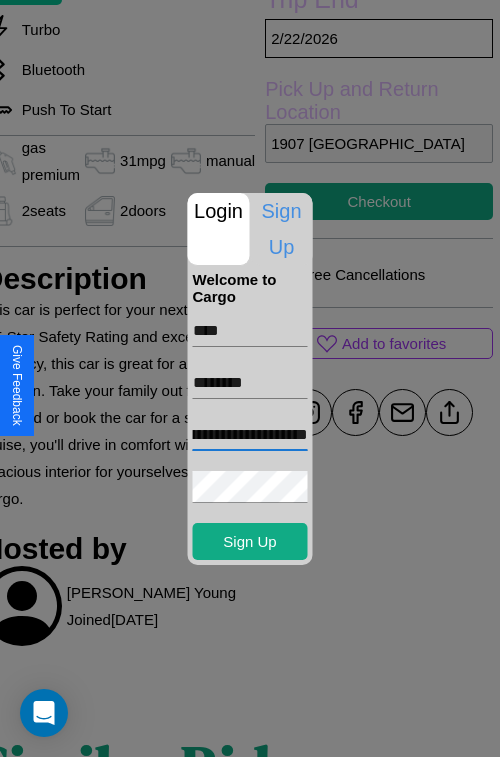 scroll, scrollTop: 0, scrollLeft: 87, axis: horizontal 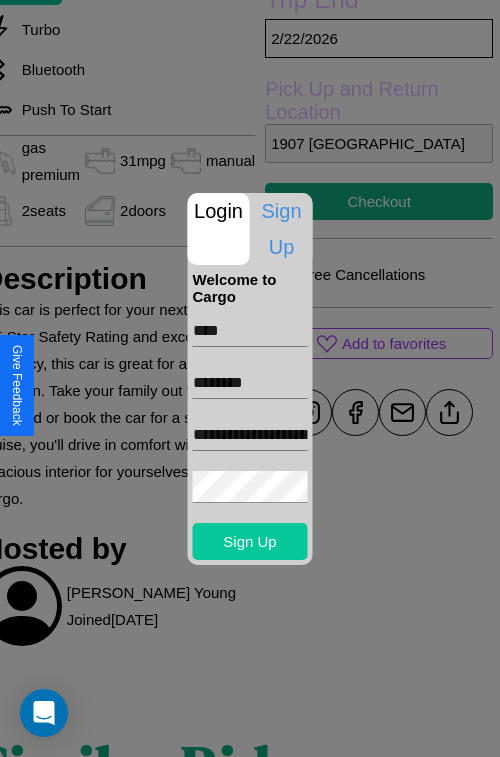click on "Sign Up" at bounding box center [250, 541] 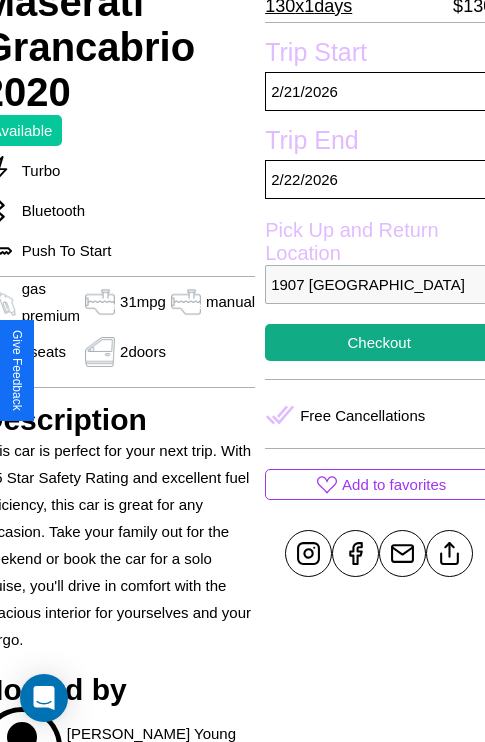 scroll, scrollTop: 496, scrollLeft: 91, axis: both 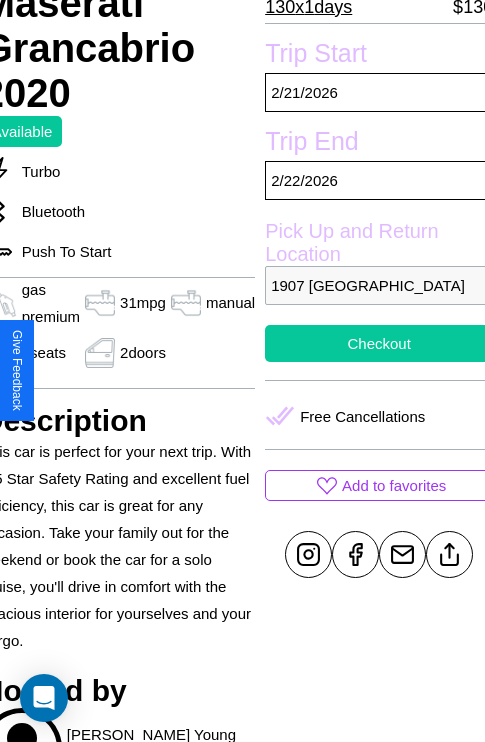 click on "Checkout" at bounding box center [379, 343] 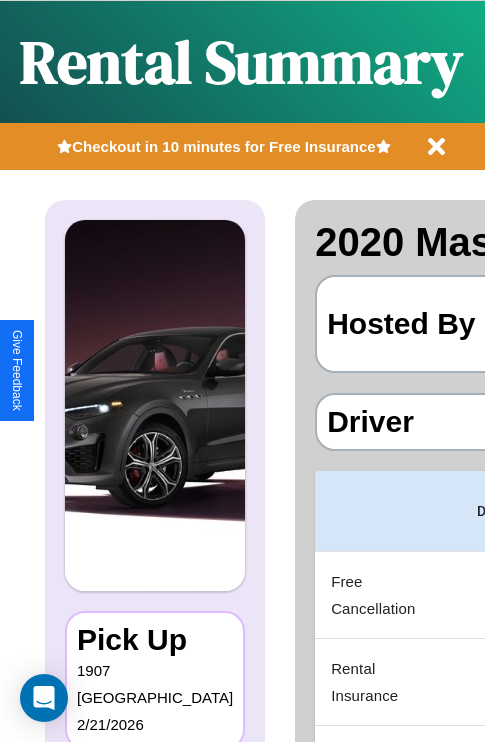 scroll, scrollTop: 0, scrollLeft: 392, axis: horizontal 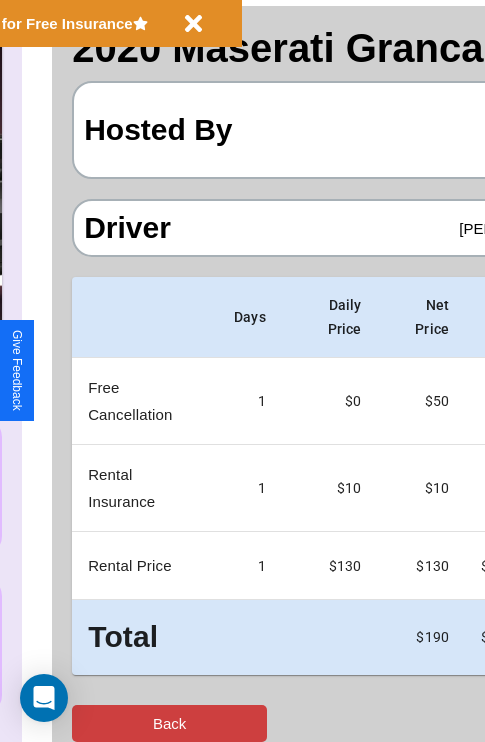 click on "Back" at bounding box center [169, 723] 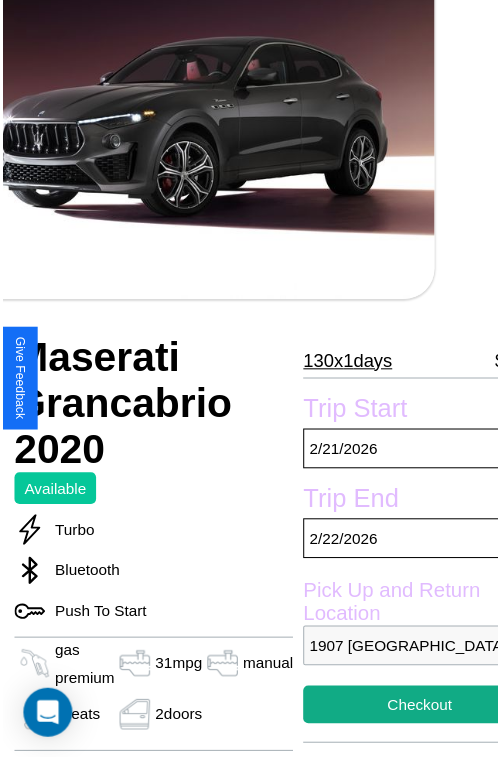 scroll, scrollTop: 218, scrollLeft: 91, axis: both 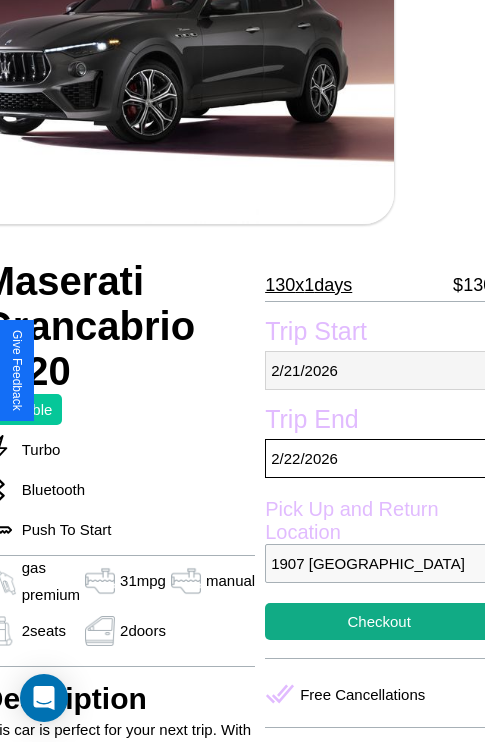 click on "2 / 21 / 2026" at bounding box center [379, 370] 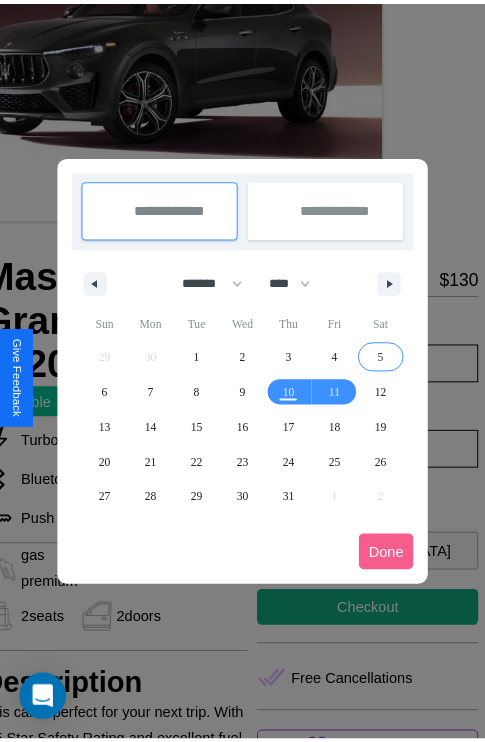scroll, scrollTop: 0, scrollLeft: 91, axis: horizontal 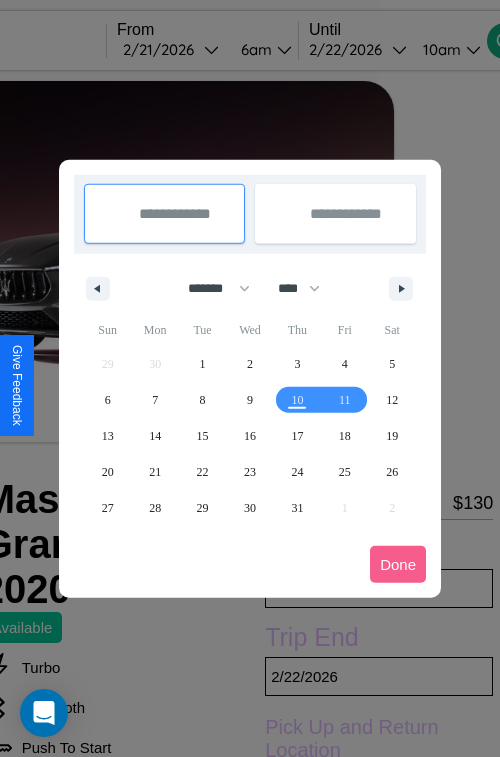 click at bounding box center [250, 378] 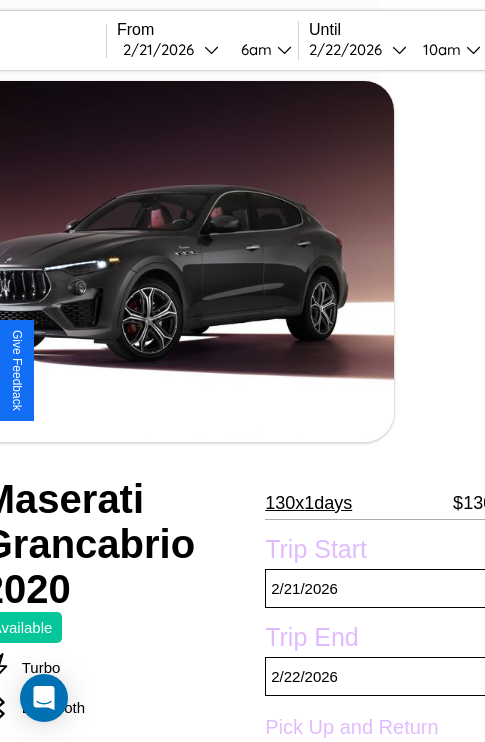 scroll, scrollTop: 132, scrollLeft: 91, axis: both 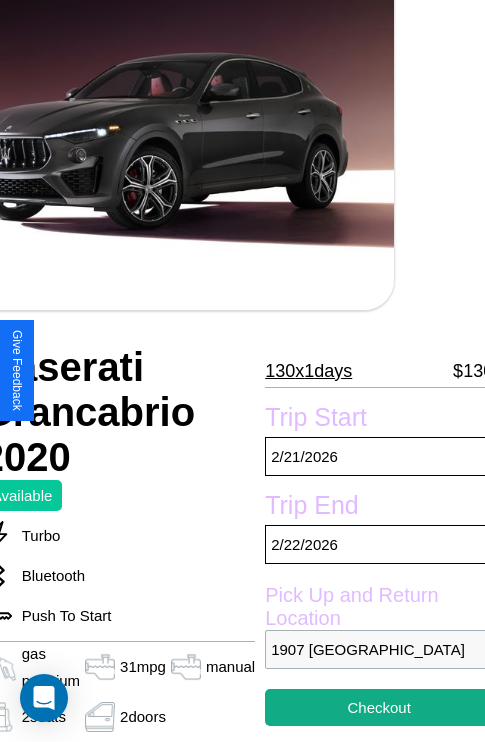 click on "130  x  1  days" at bounding box center (308, 371) 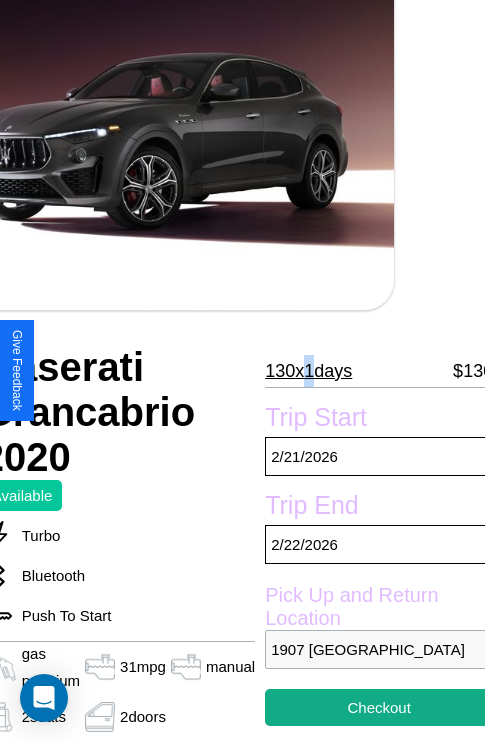 click on "130  x  1  days" at bounding box center [308, 371] 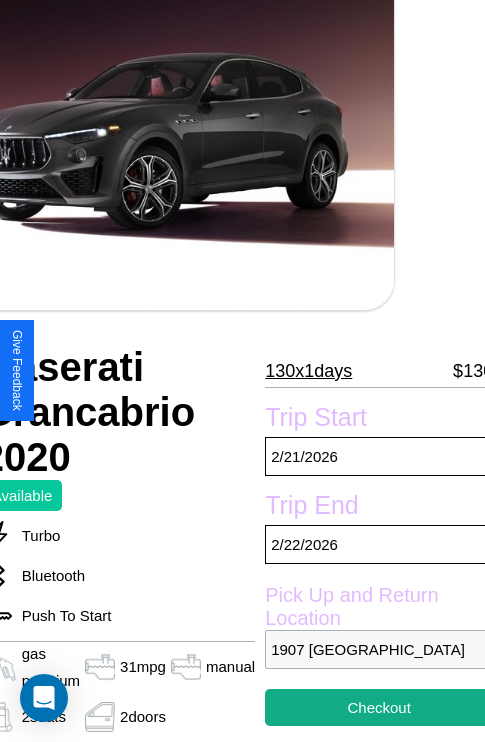 click on "130  x  1  days" at bounding box center (308, 371) 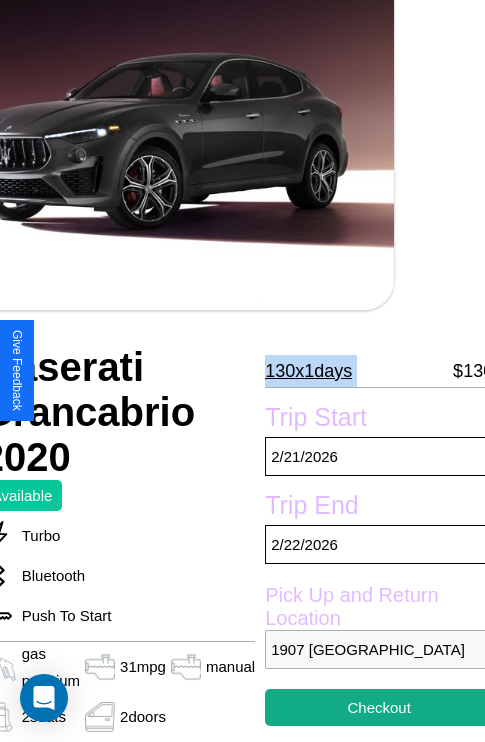 click on "130  x  1  days" at bounding box center (308, 371) 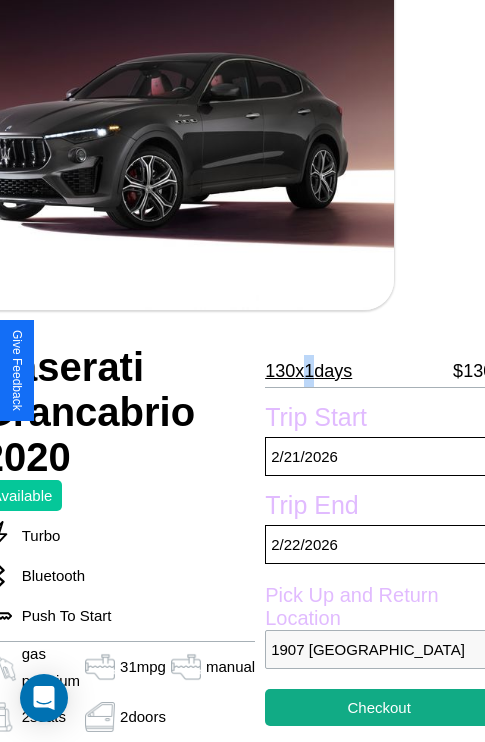 click on "130  x  1  days" at bounding box center (308, 371) 